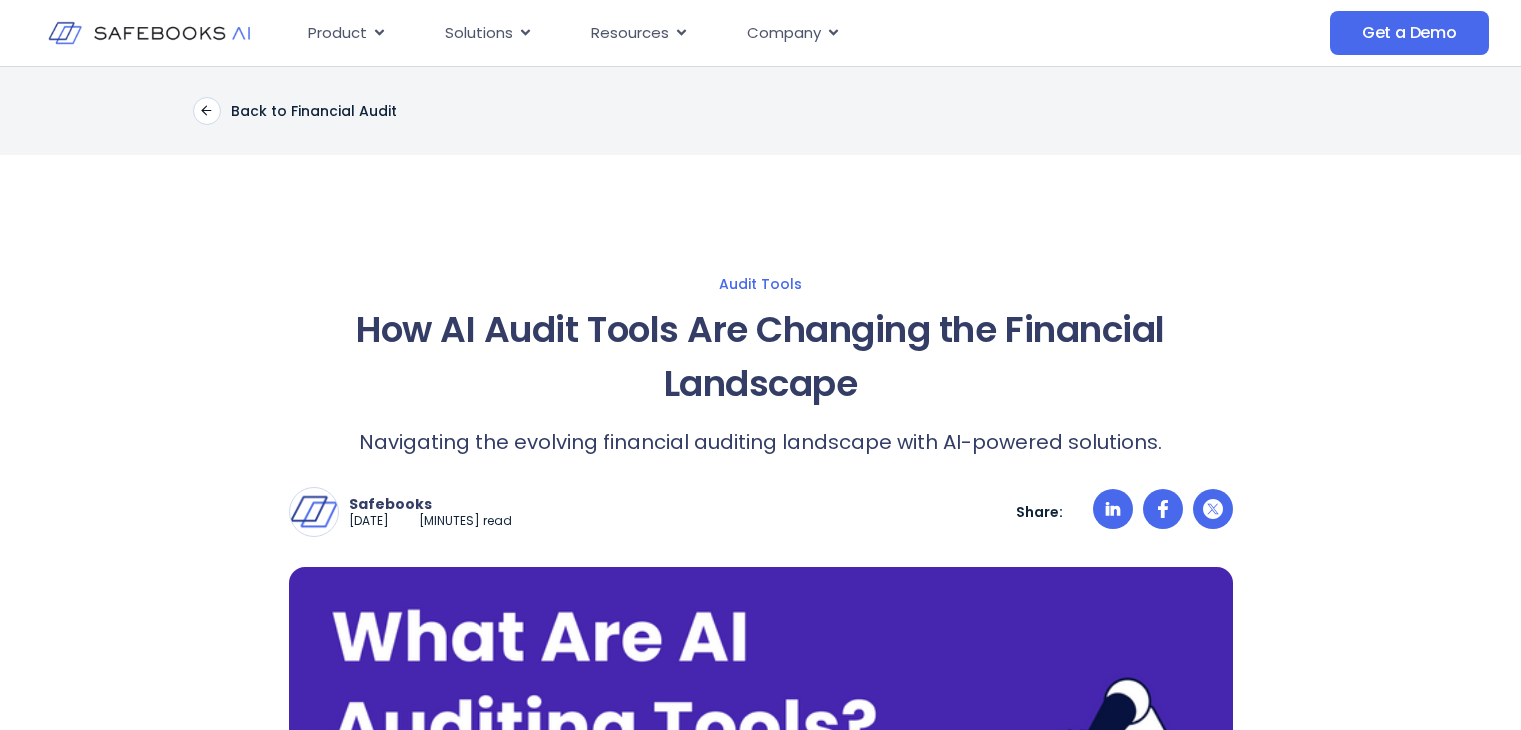 scroll, scrollTop: 0, scrollLeft: 0, axis: both 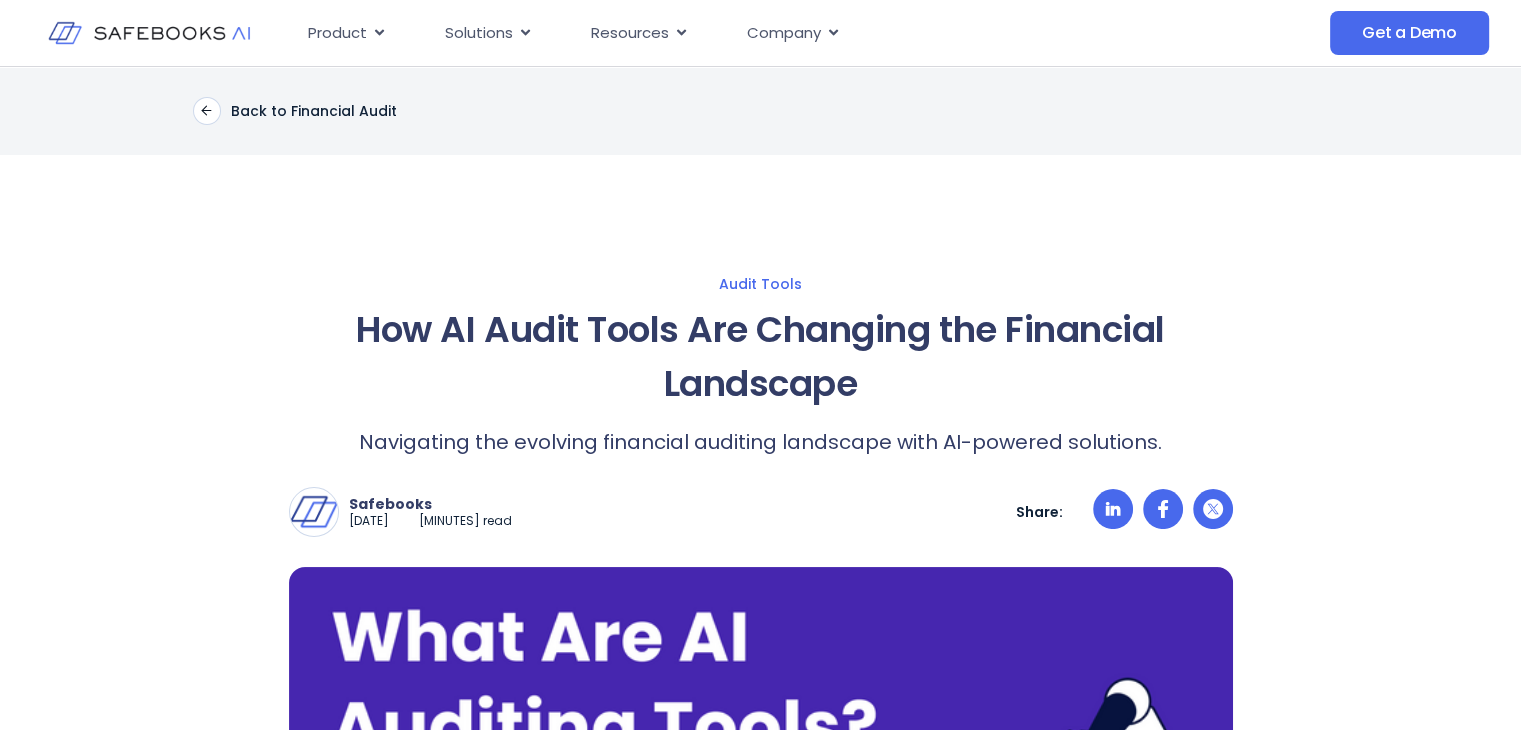 click on "**********" at bounding box center [761, 3806] 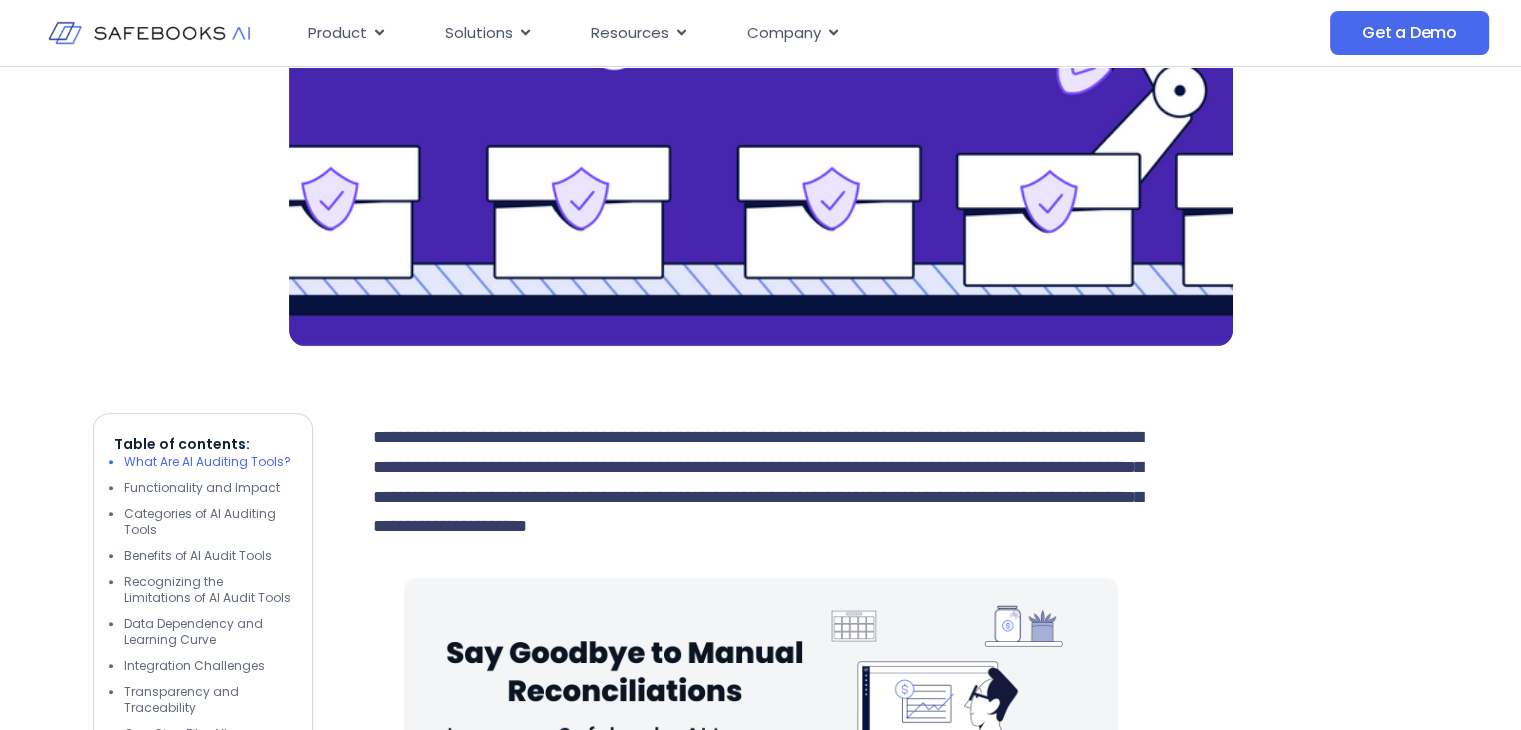 scroll, scrollTop: 800, scrollLeft: 0, axis: vertical 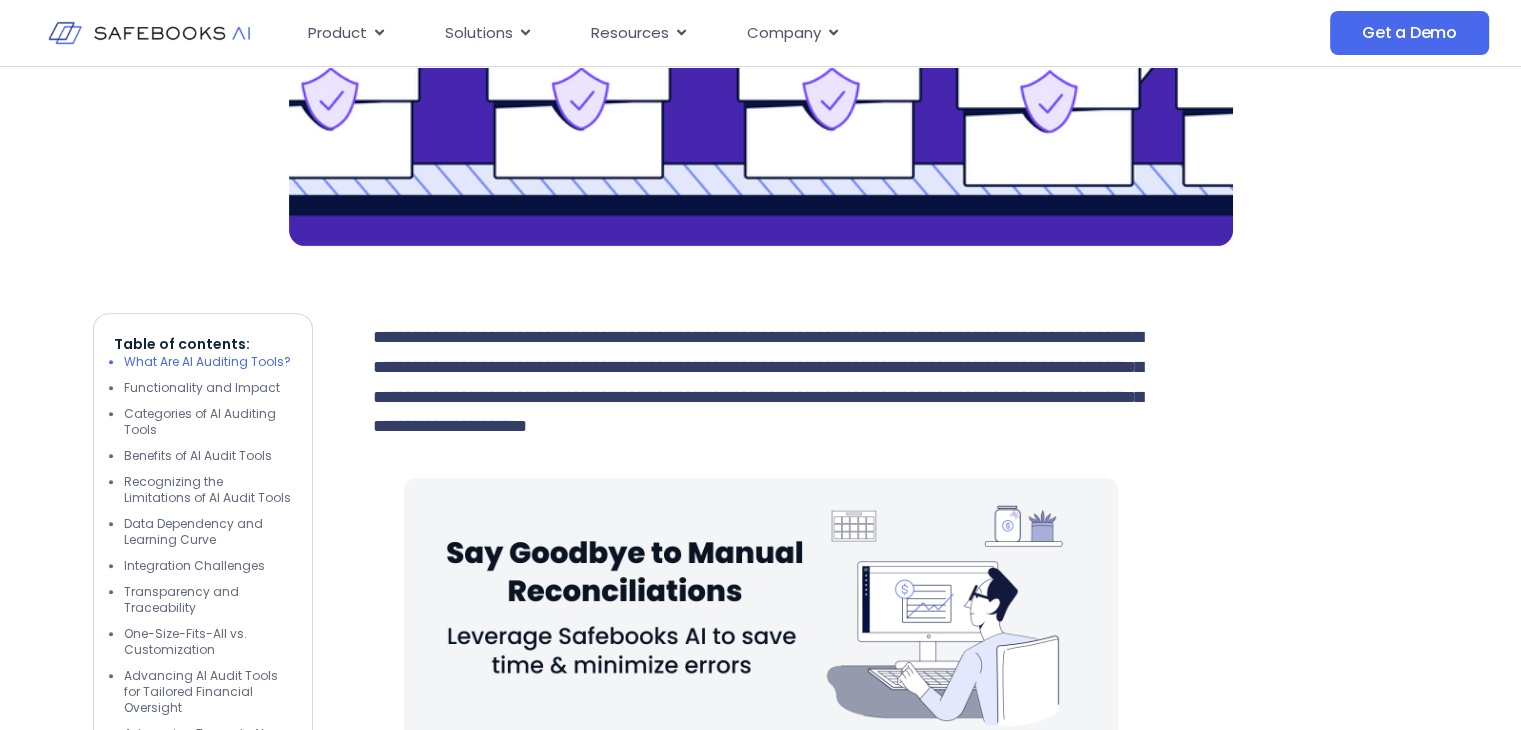 click on "**********" at bounding box center [758, 382] 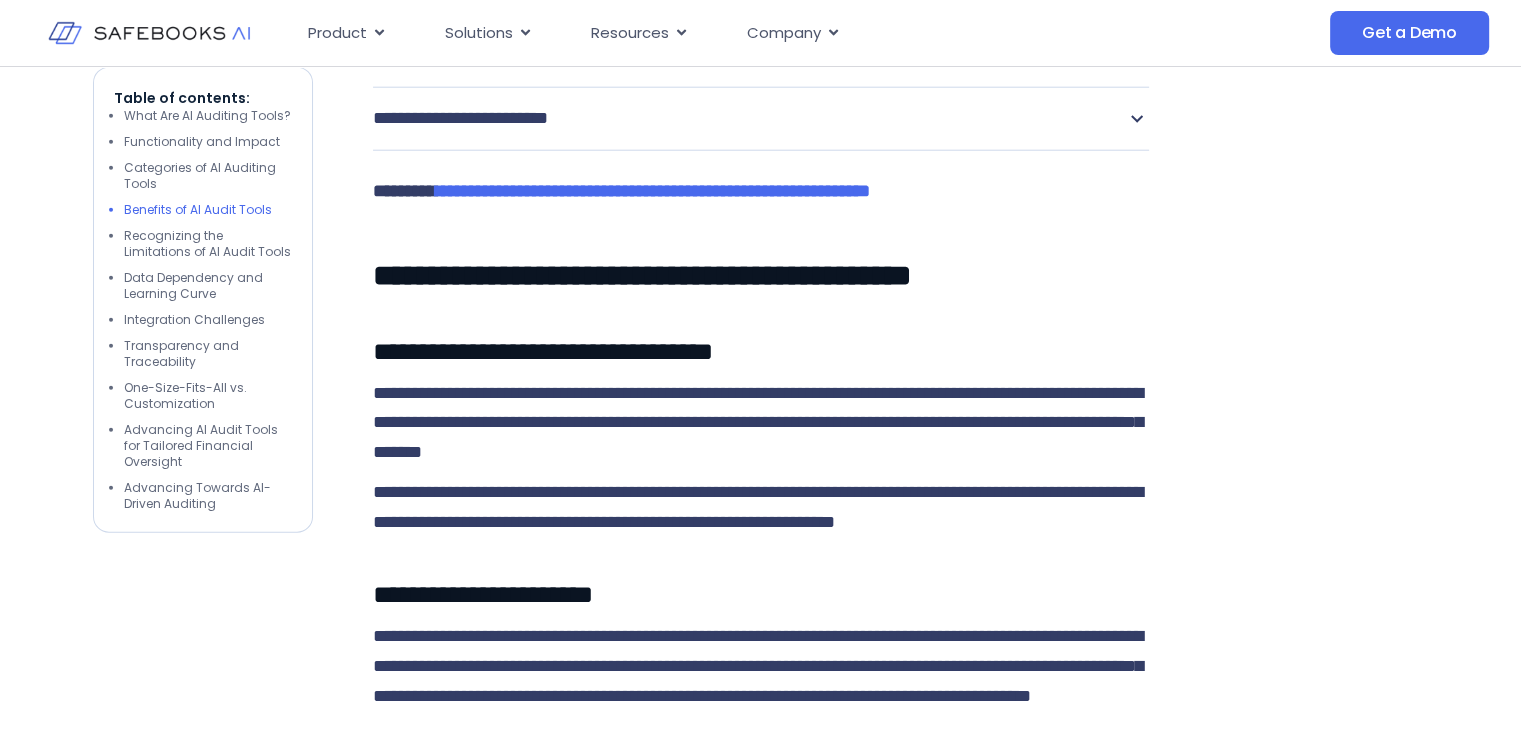 scroll, scrollTop: 5200, scrollLeft: 0, axis: vertical 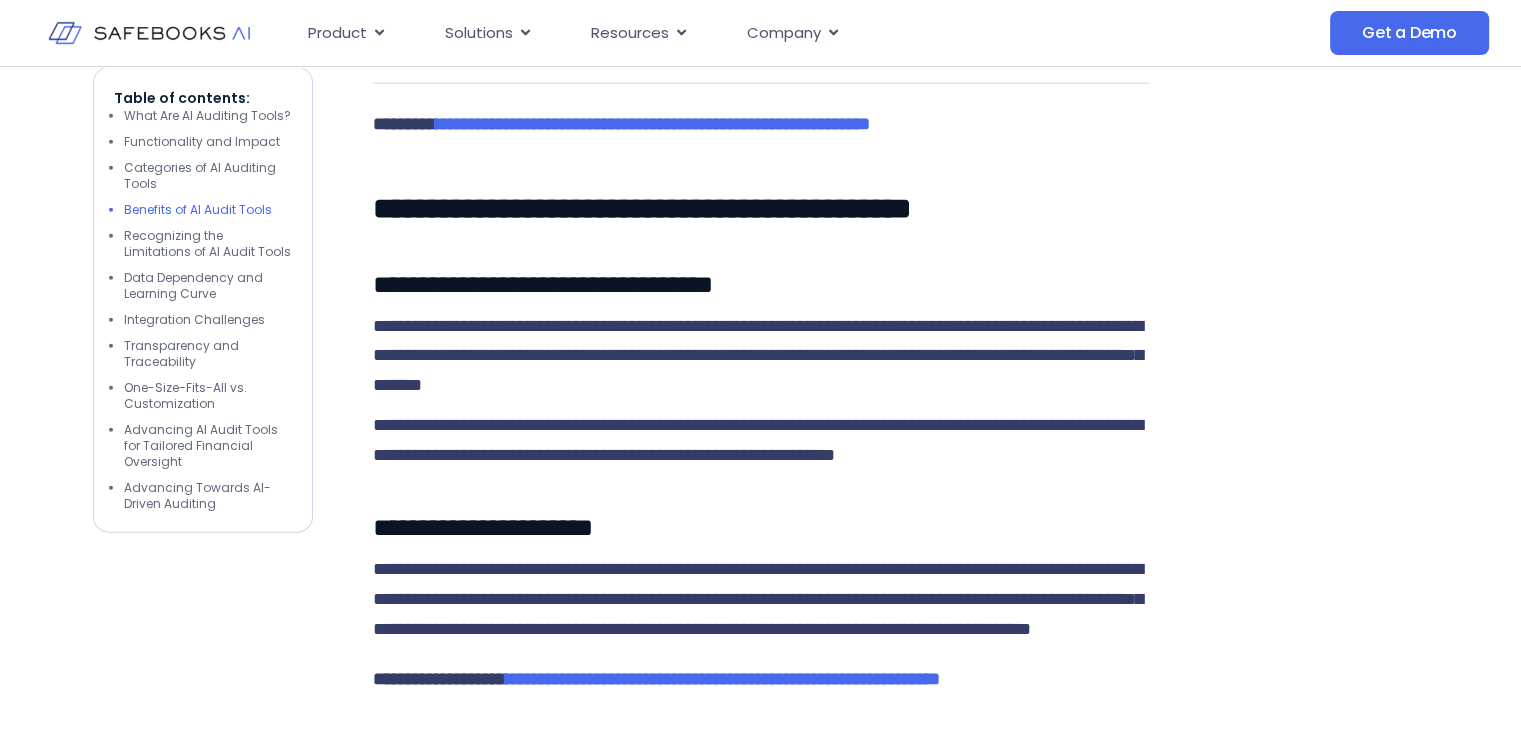 click on "**********" at bounding box center [691, -200] 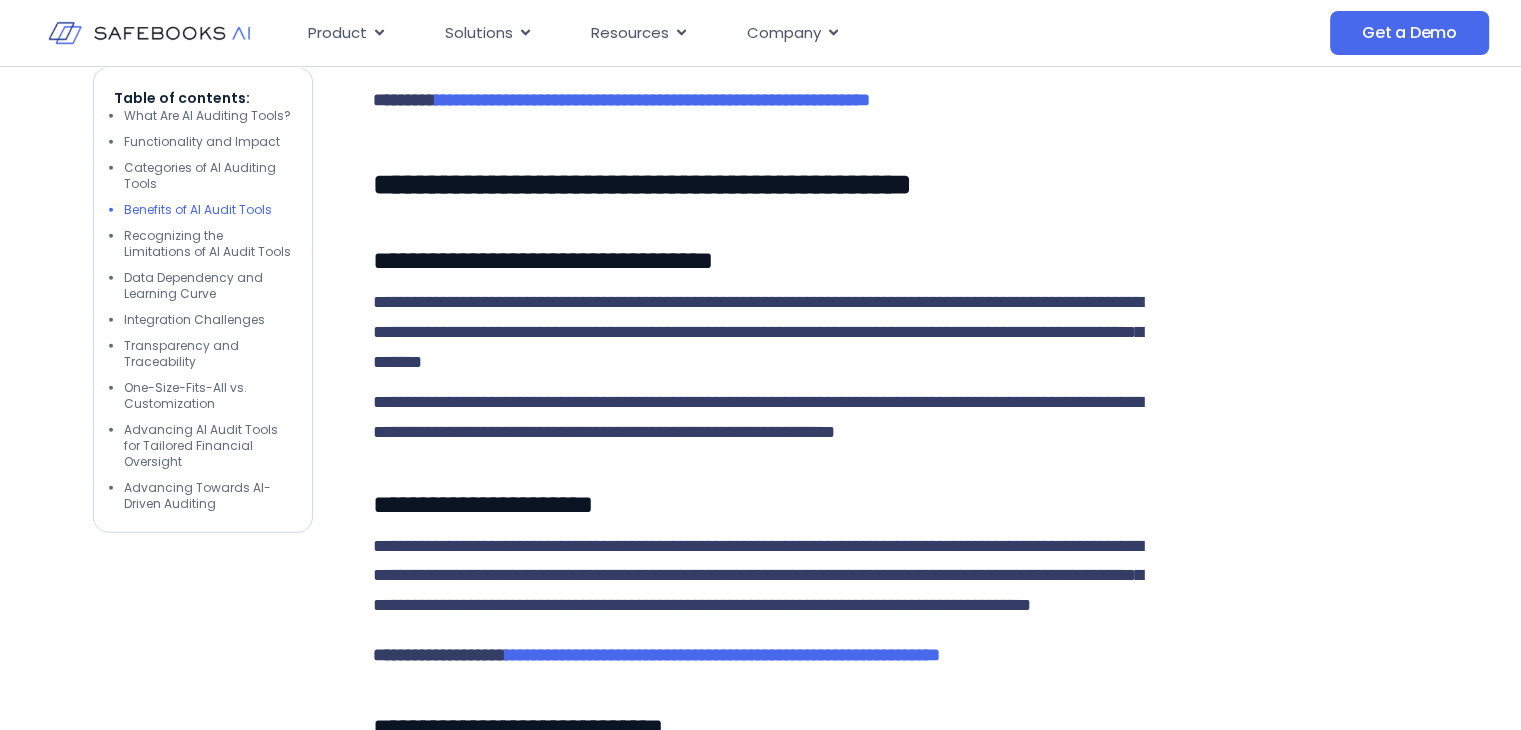 scroll, scrollTop: 5400, scrollLeft: 0, axis: vertical 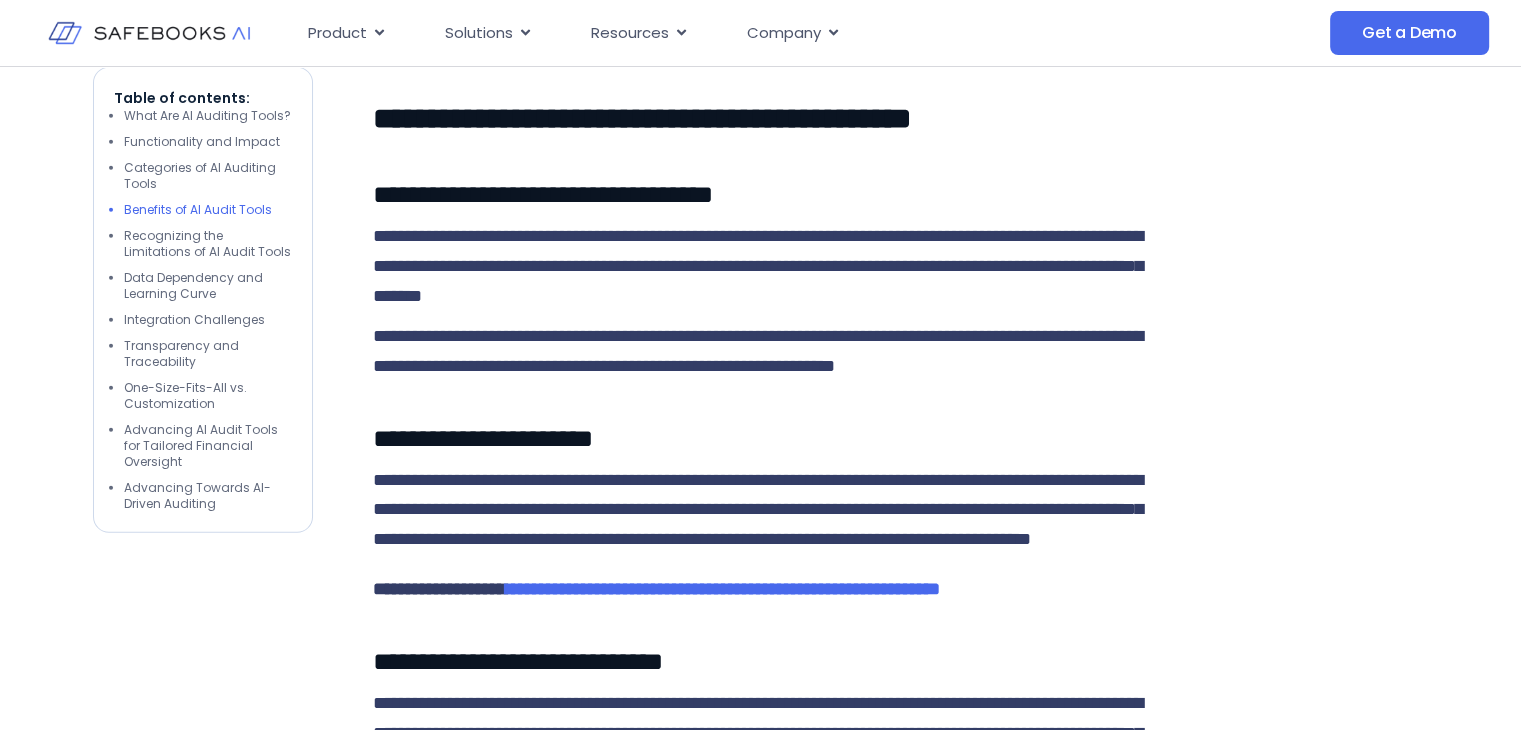 click on "**********" at bounding box center [604, -226] 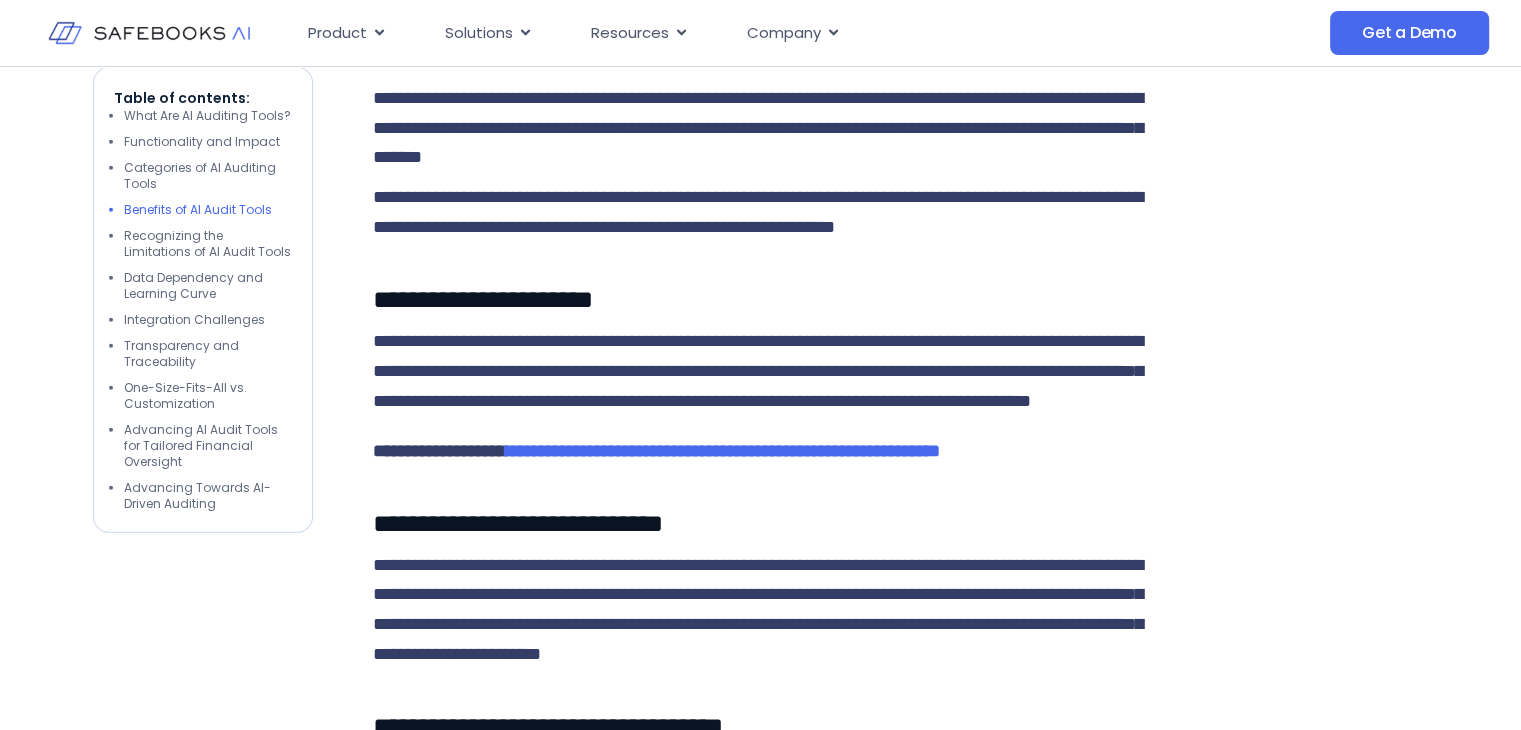 scroll, scrollTop: 5700, scrollLeft: 0, axis: vertical 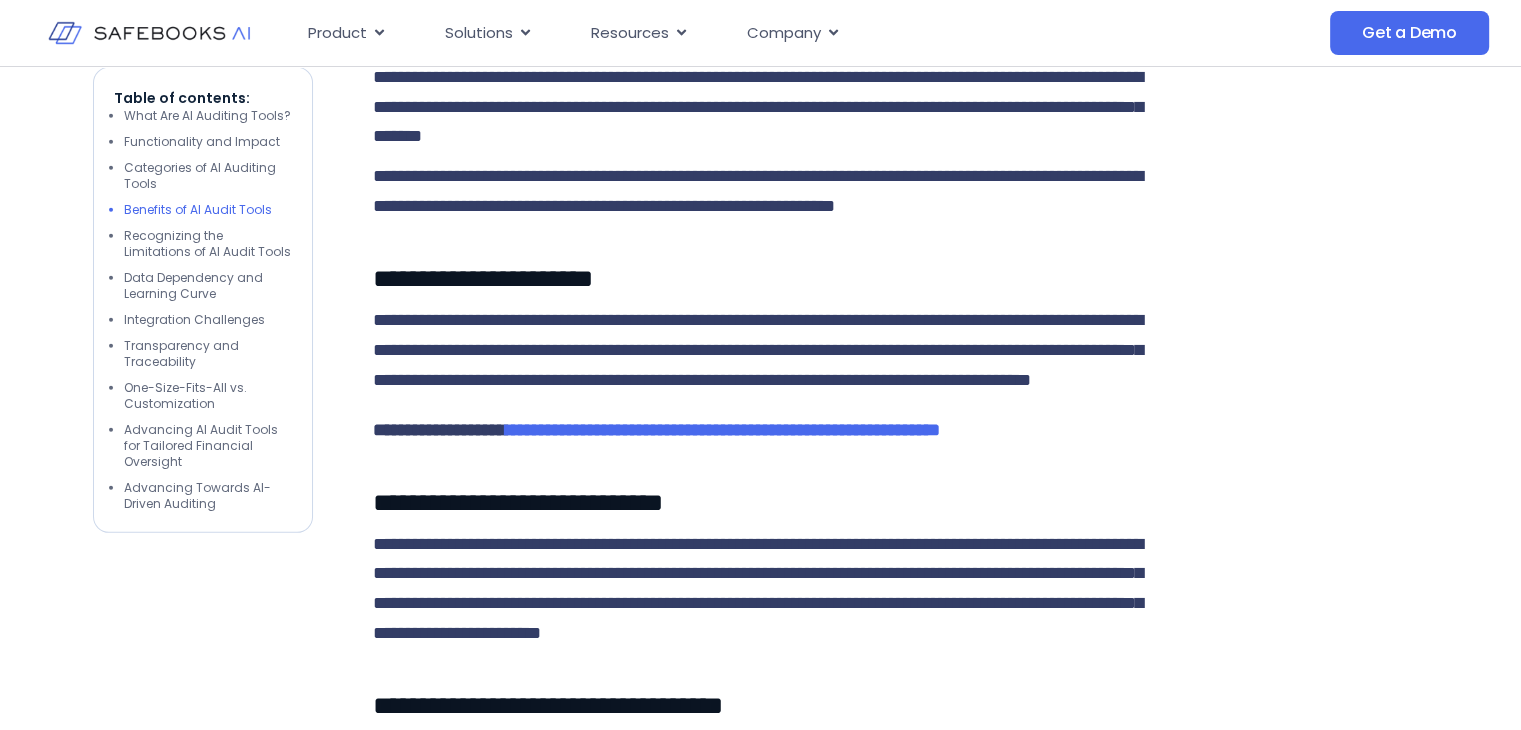 click on "**********" at bounding box center (666, -323) 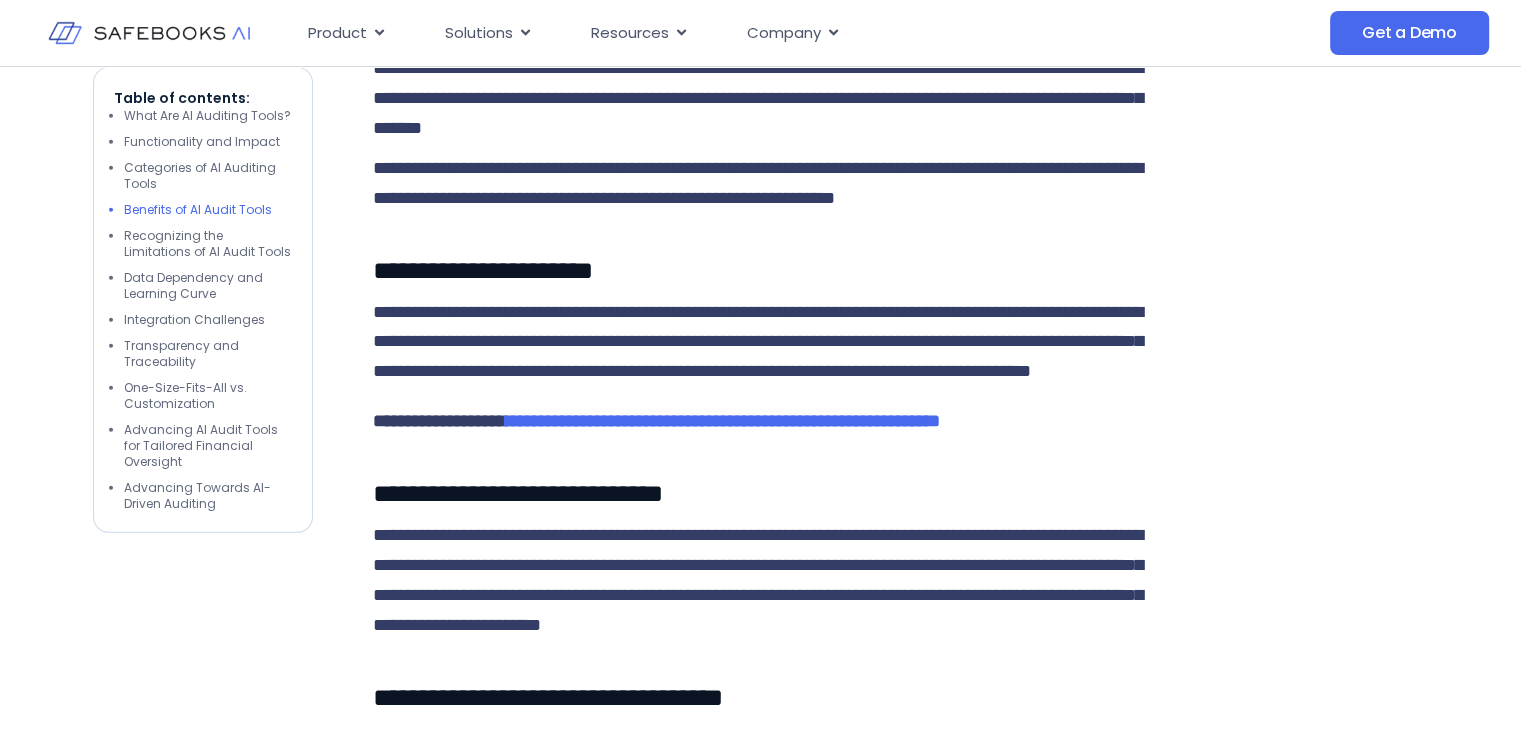 scroll, scrollTop: 5900, scrollLeft: 0, axis: vertical 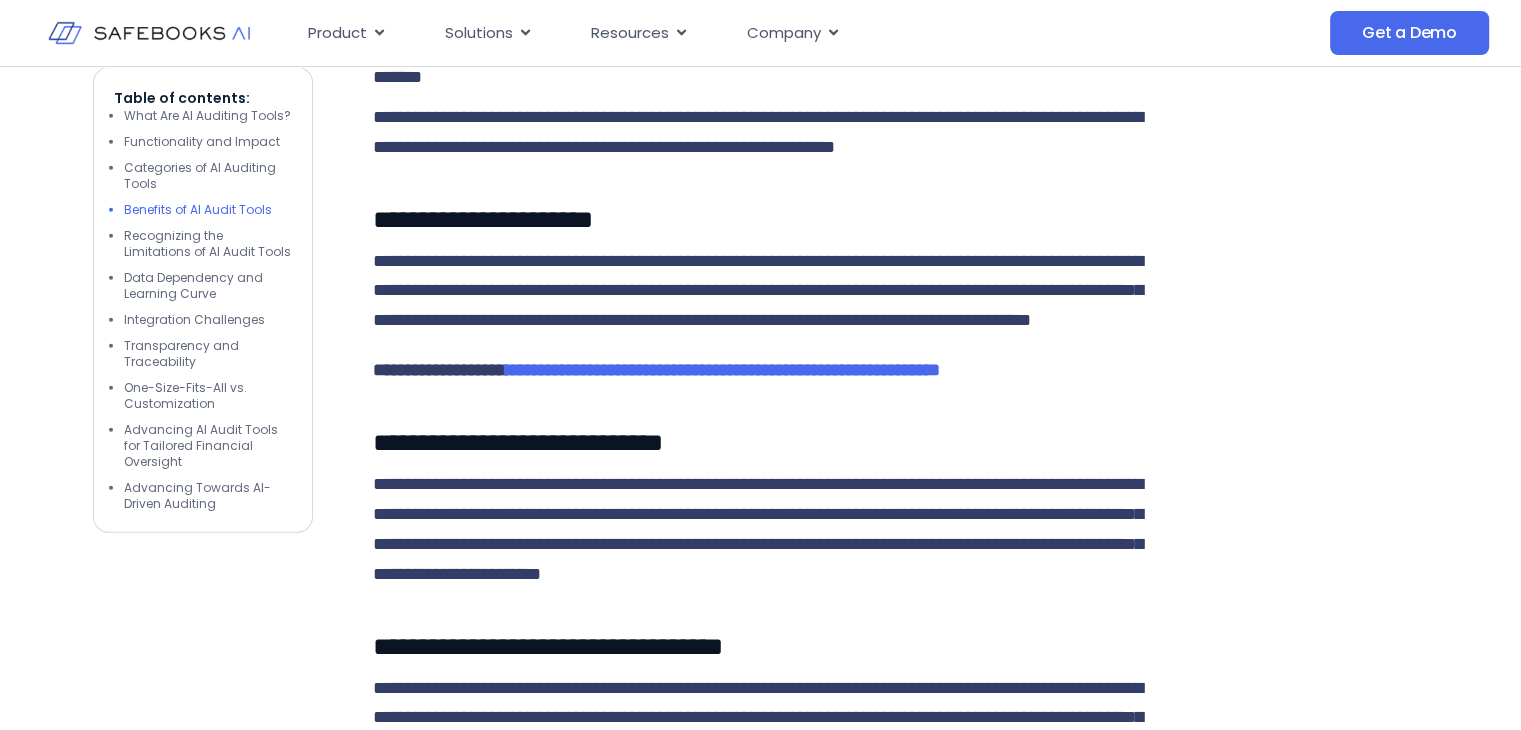 click on "**********" at bounding box center [627, -319] 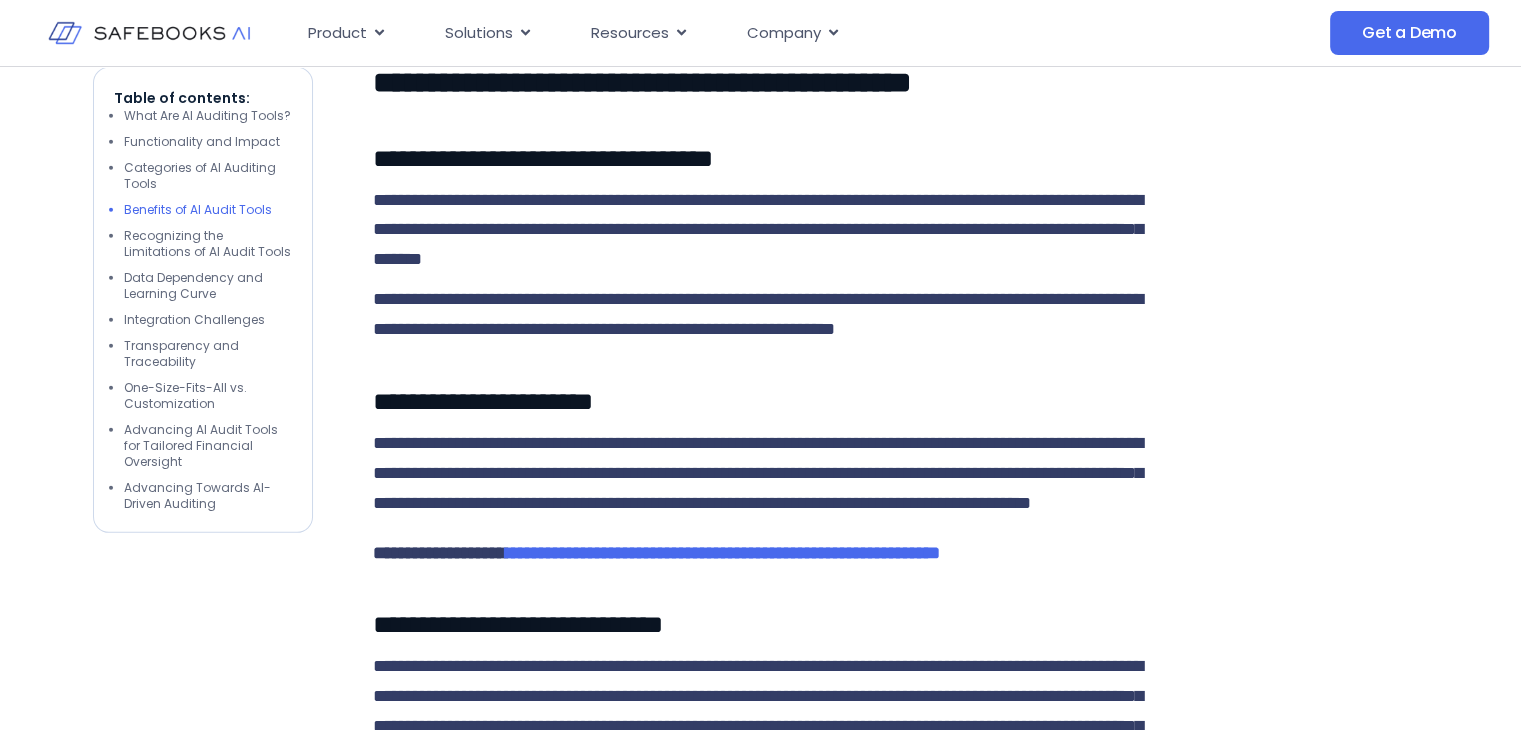 scroll, scrollTop: 6000, scrollLeft: 0, axis: vertical 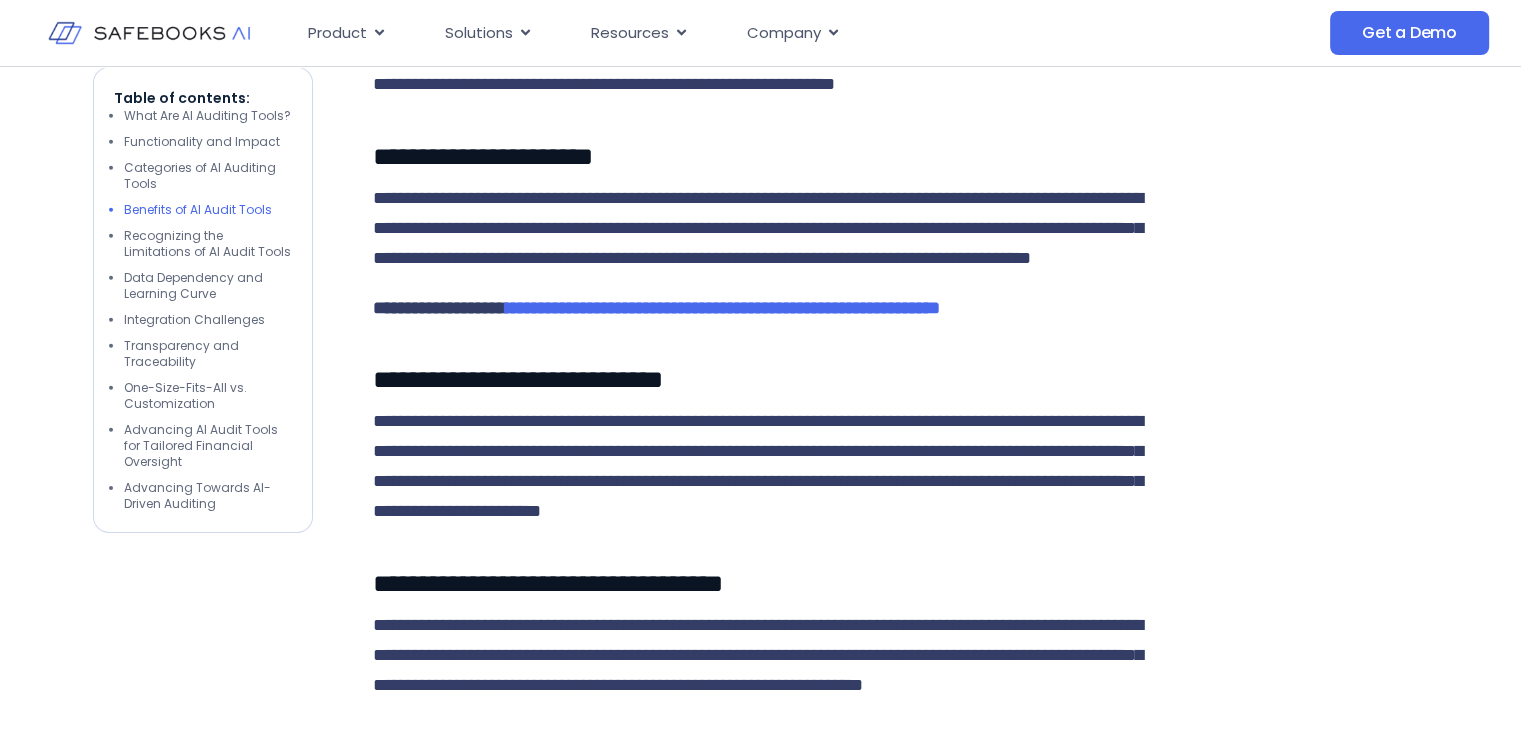 click on "**********" at bounding box center [761, -319] 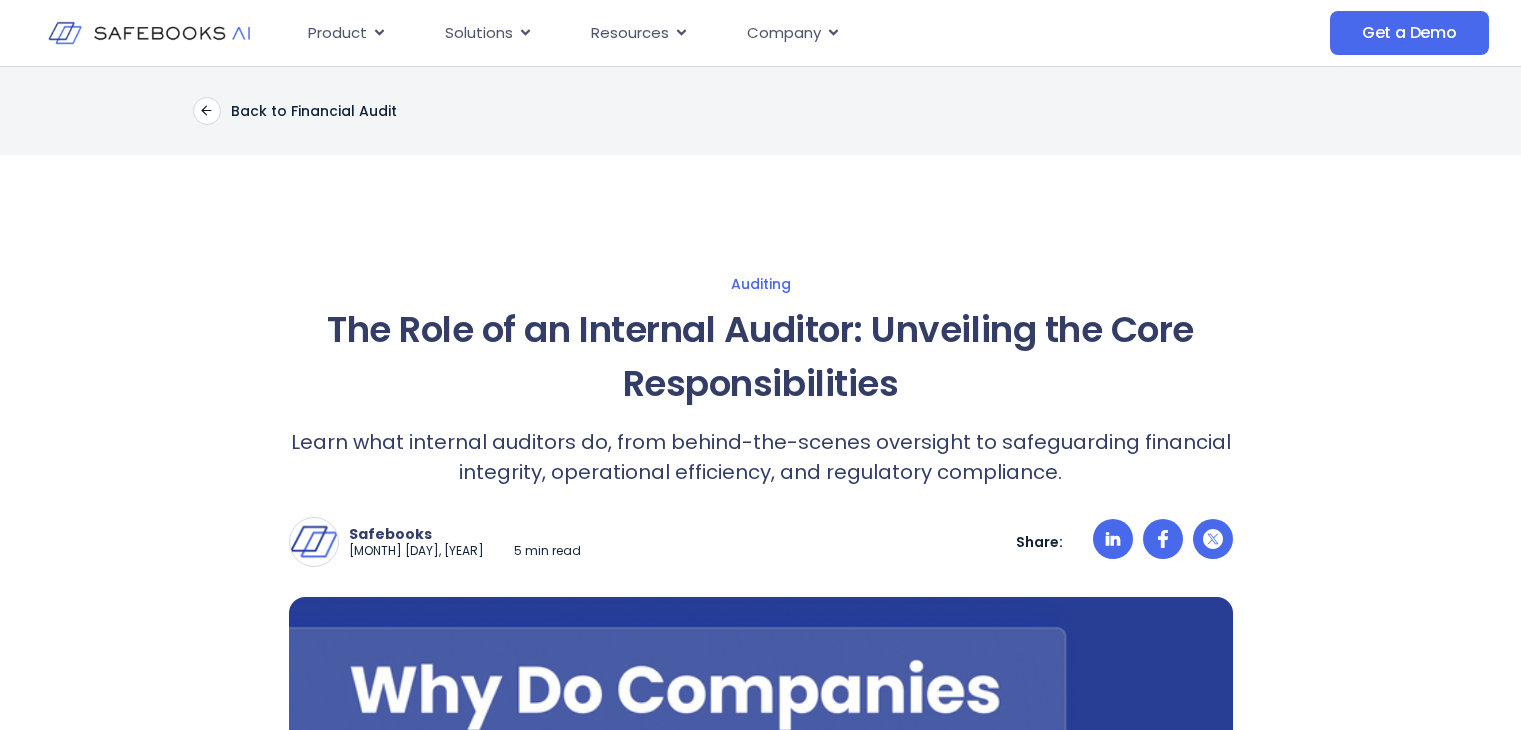 scroll, scrollTop: 0, scrollLeft: 0, axis: both 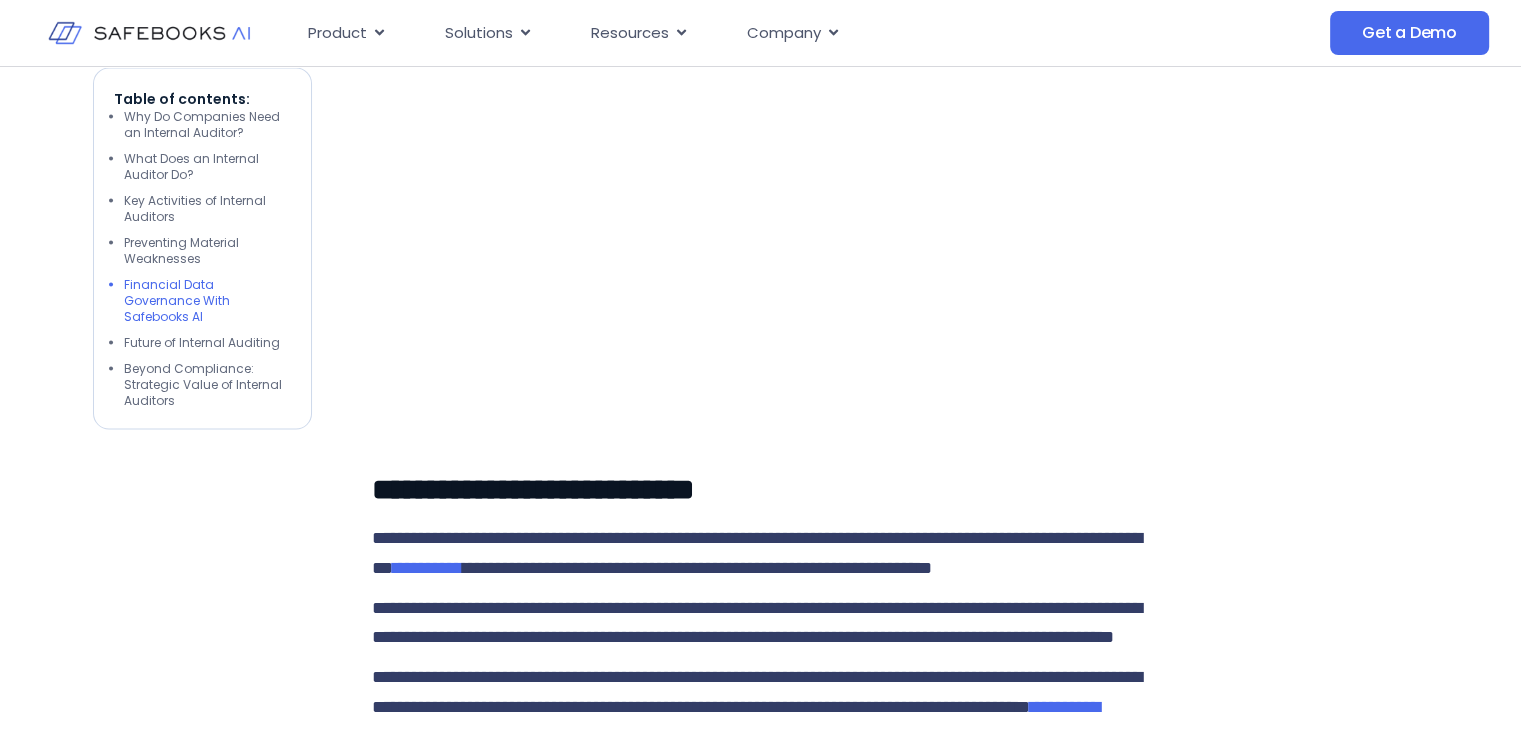 click on "**********" at bounding box center [414, -37] 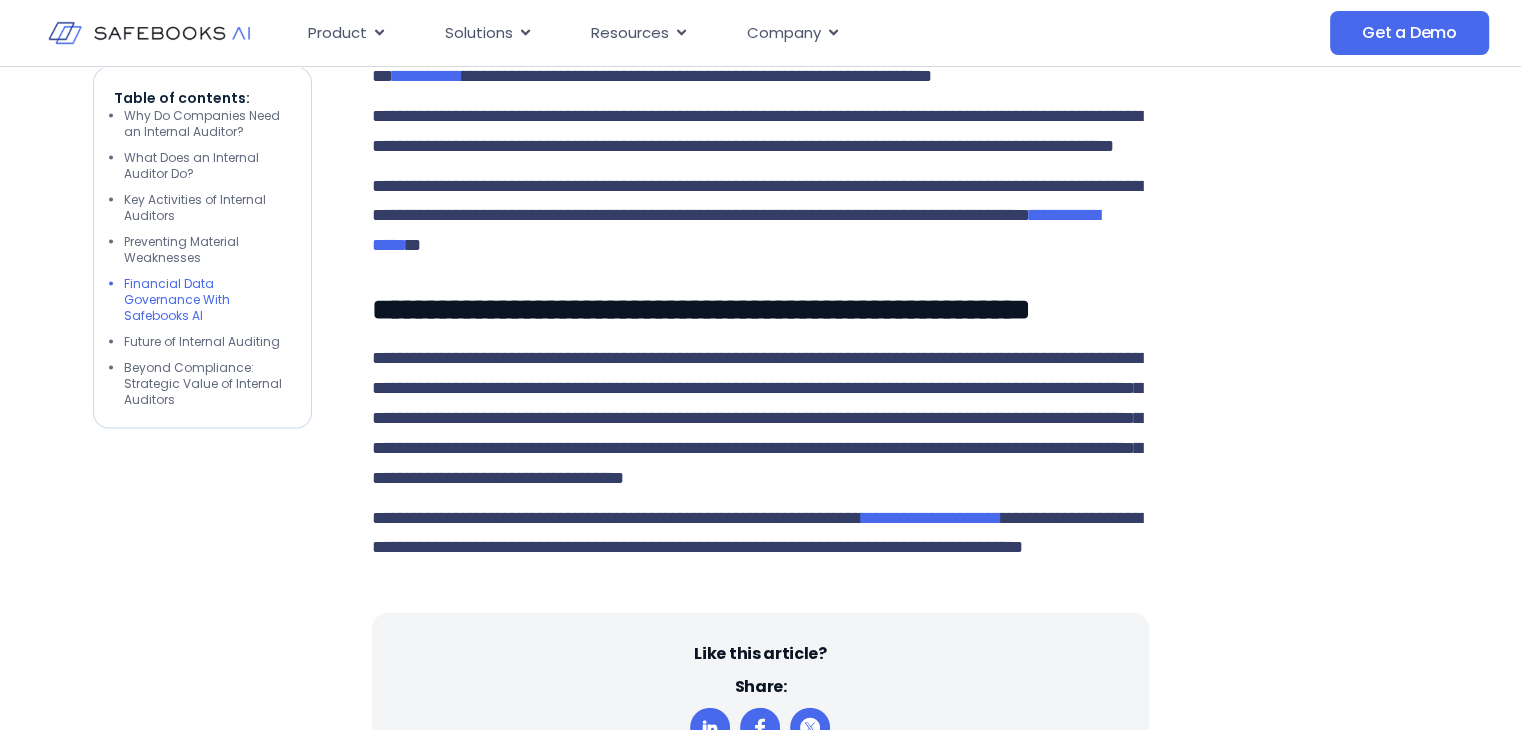 scroll, scrollTop: 4300, scrollLeft: 0, axis: vertical 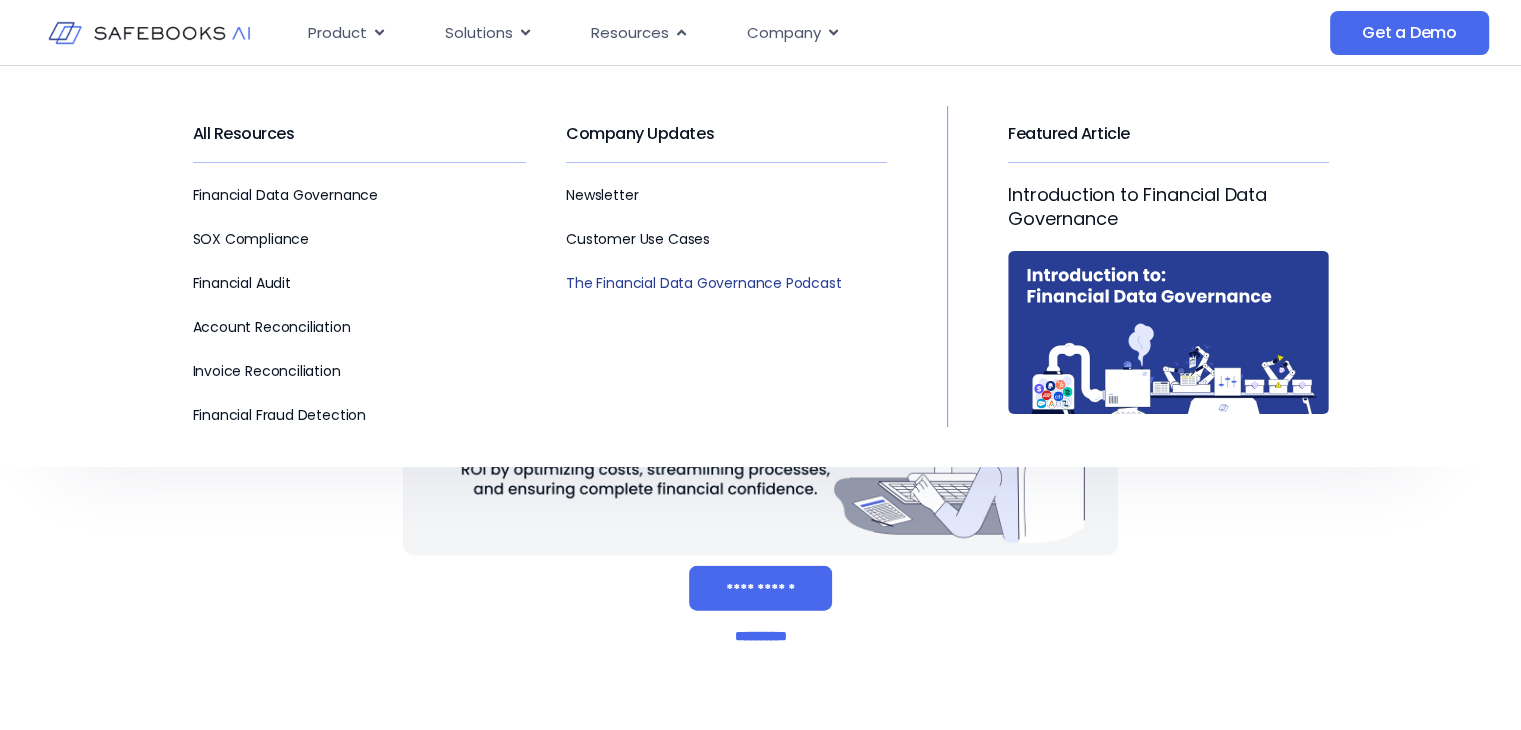click on "The Financial Data Governance Podcast" at bounding box center (703, 283) 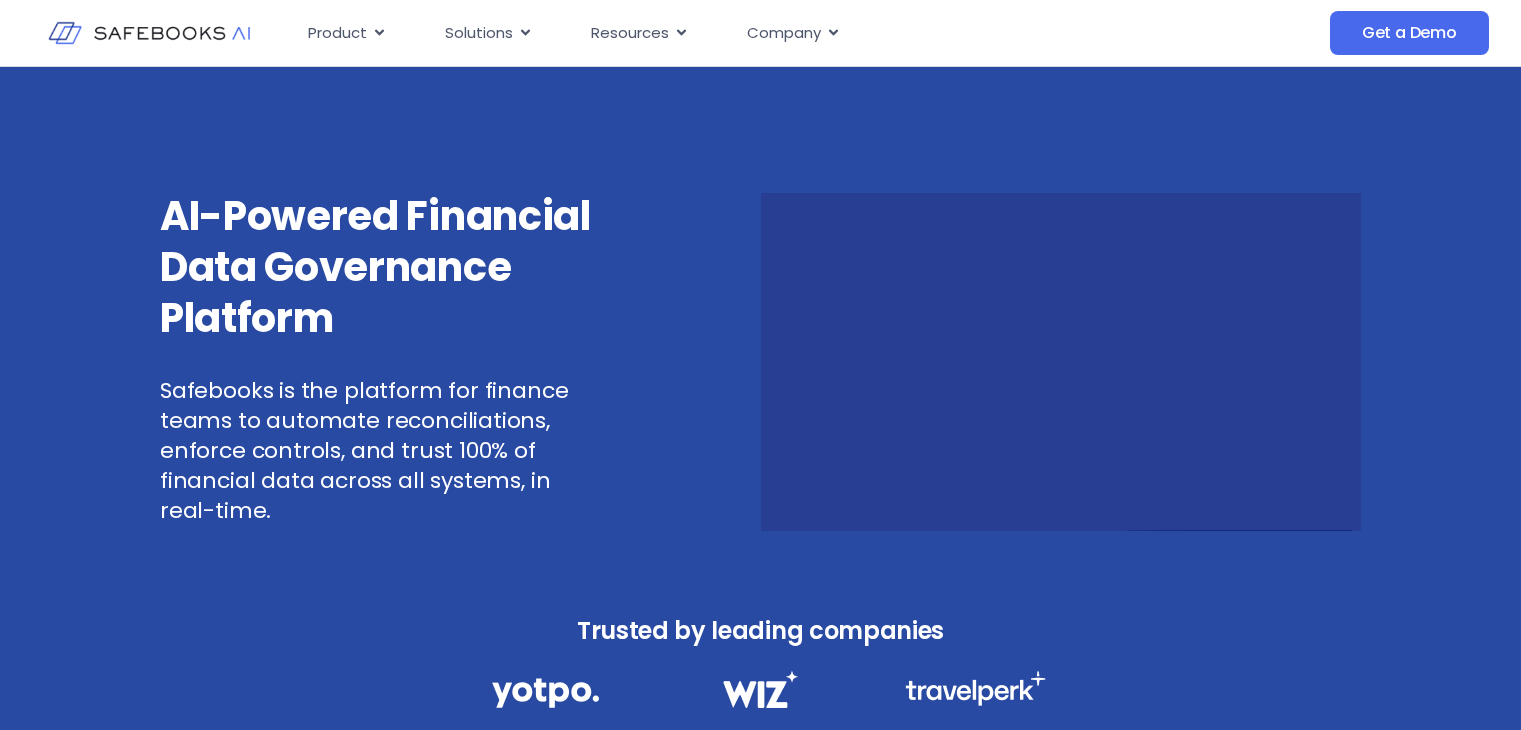 scroll, scrollTop: 0, scrollLeft: 0, axis: both 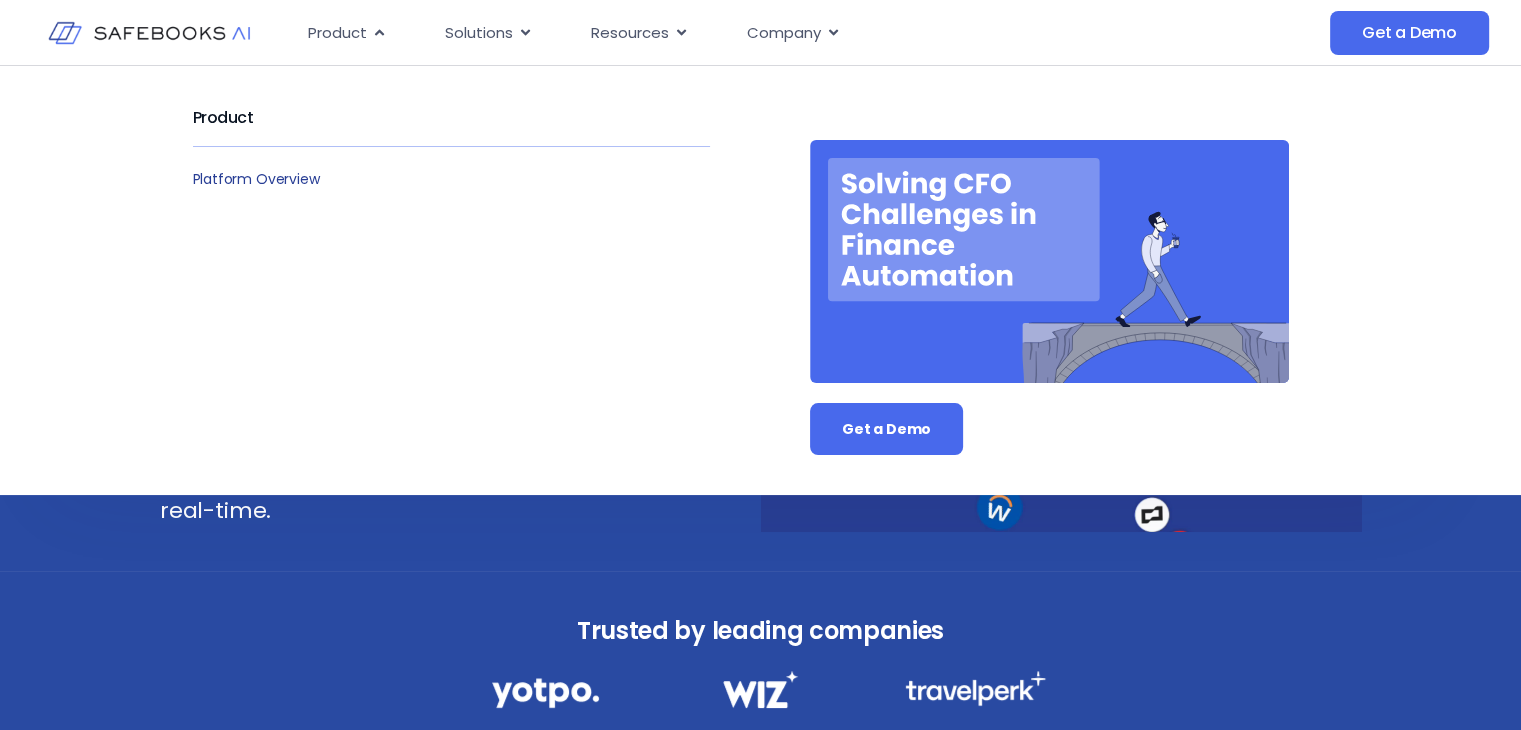 click on "Platform Overview" at bounding box center (256, 179) 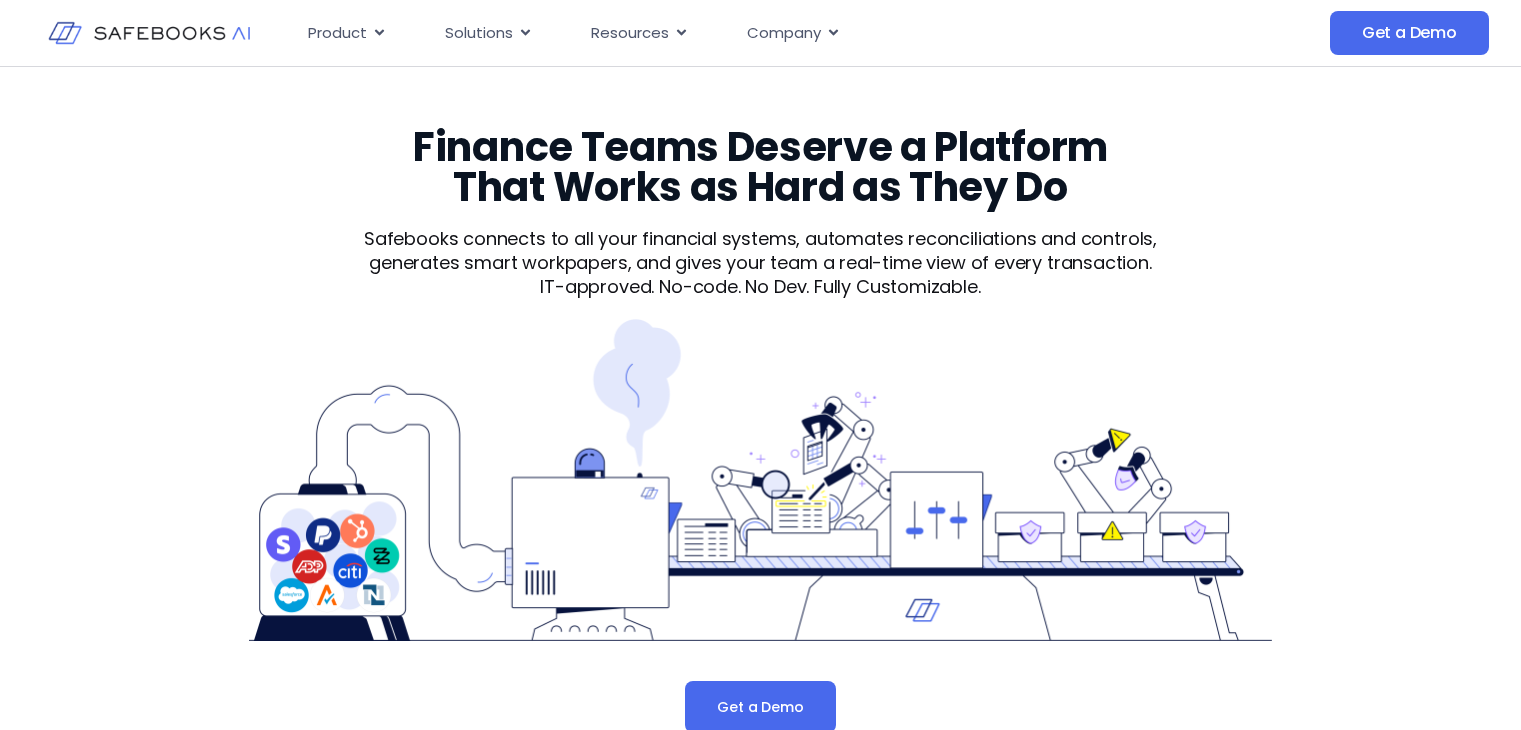 scroll, scrollTop: 0, scrollLeft: 0, axis: both 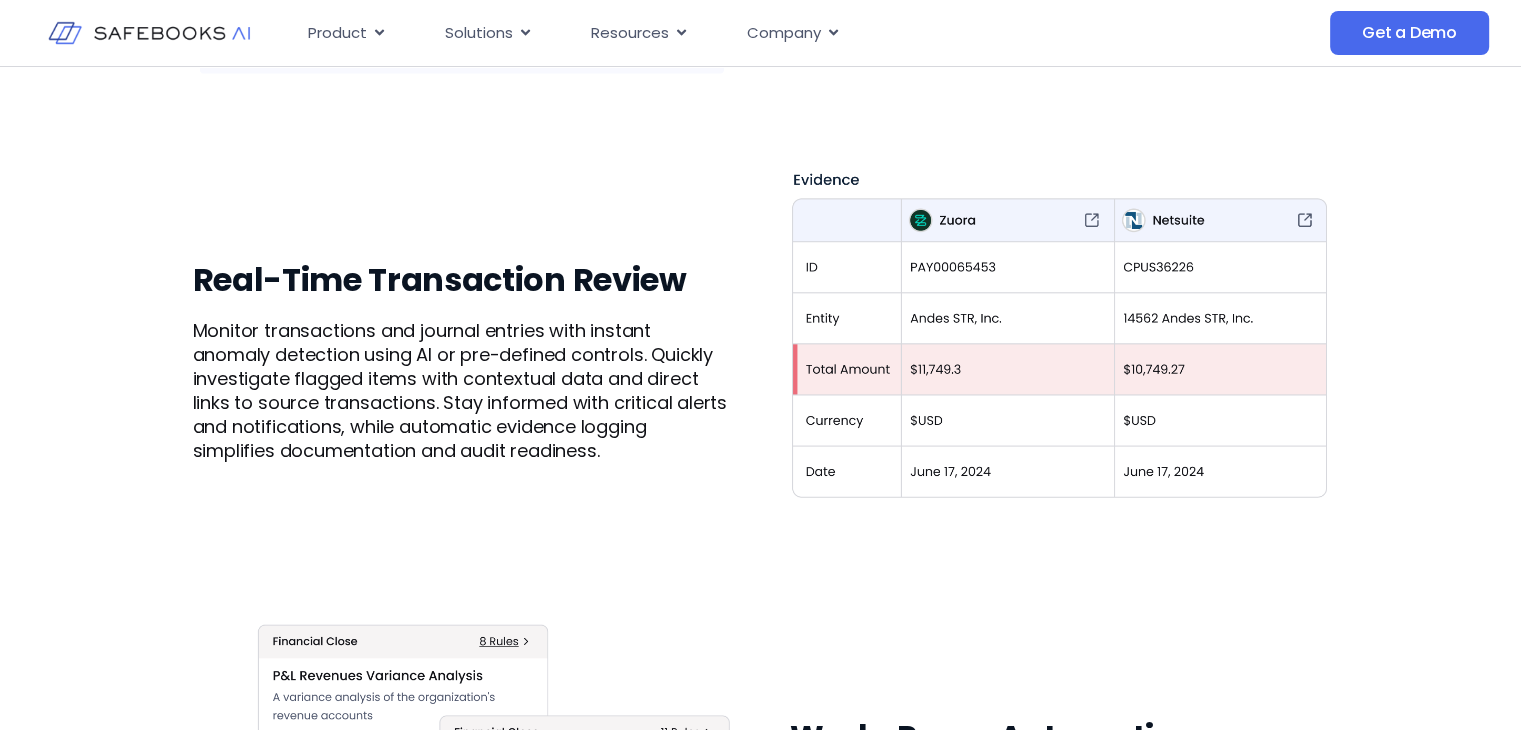 click on "Monitor transactions and journal entries with instant anomaly detection using AI or pre-defined controls. Quickly investigate flagged items with contextual data and direct links to source transactions. Stay informed with critical alerts and notifications, while automatic evidence logging simplifies documentation and audit readiness." at bounding box center (462, 391) 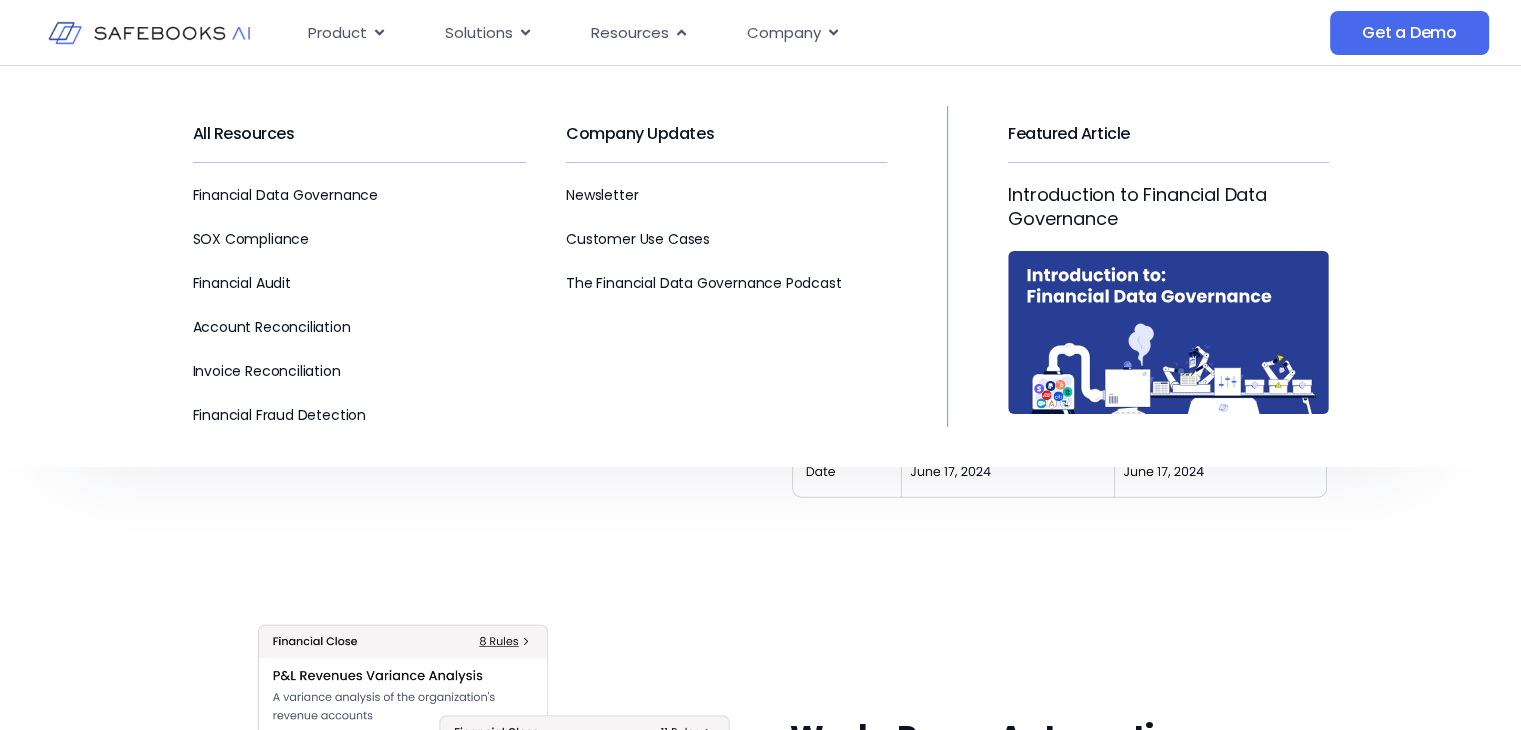 click on "All Resources
Financial Data Governance
SOX Compliance
Financial Audit
Account Reconciliation
Invoice Reconciliation
Financial Fraud Detection
Company Updates
Newsletter
Customer Use Cases
The Financial Data Governance Podcast
Featured Article
Introduction to Financial Data Governance" at bounding box center (760, 266) 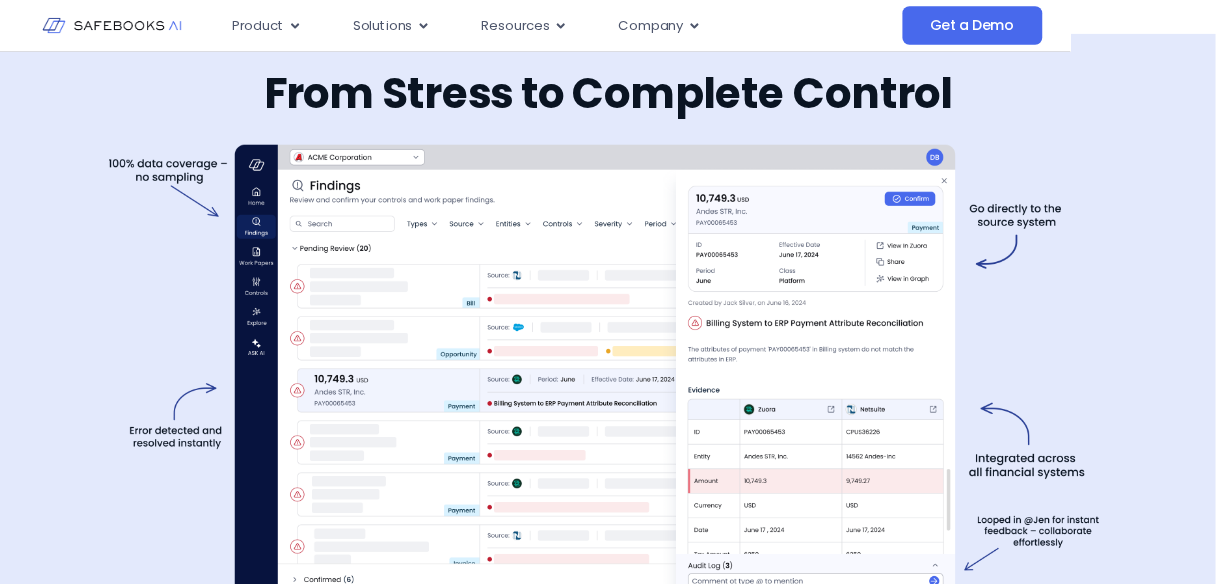 scroll, scrollTop: 3300, scrollLeft: 0, axis: vertical 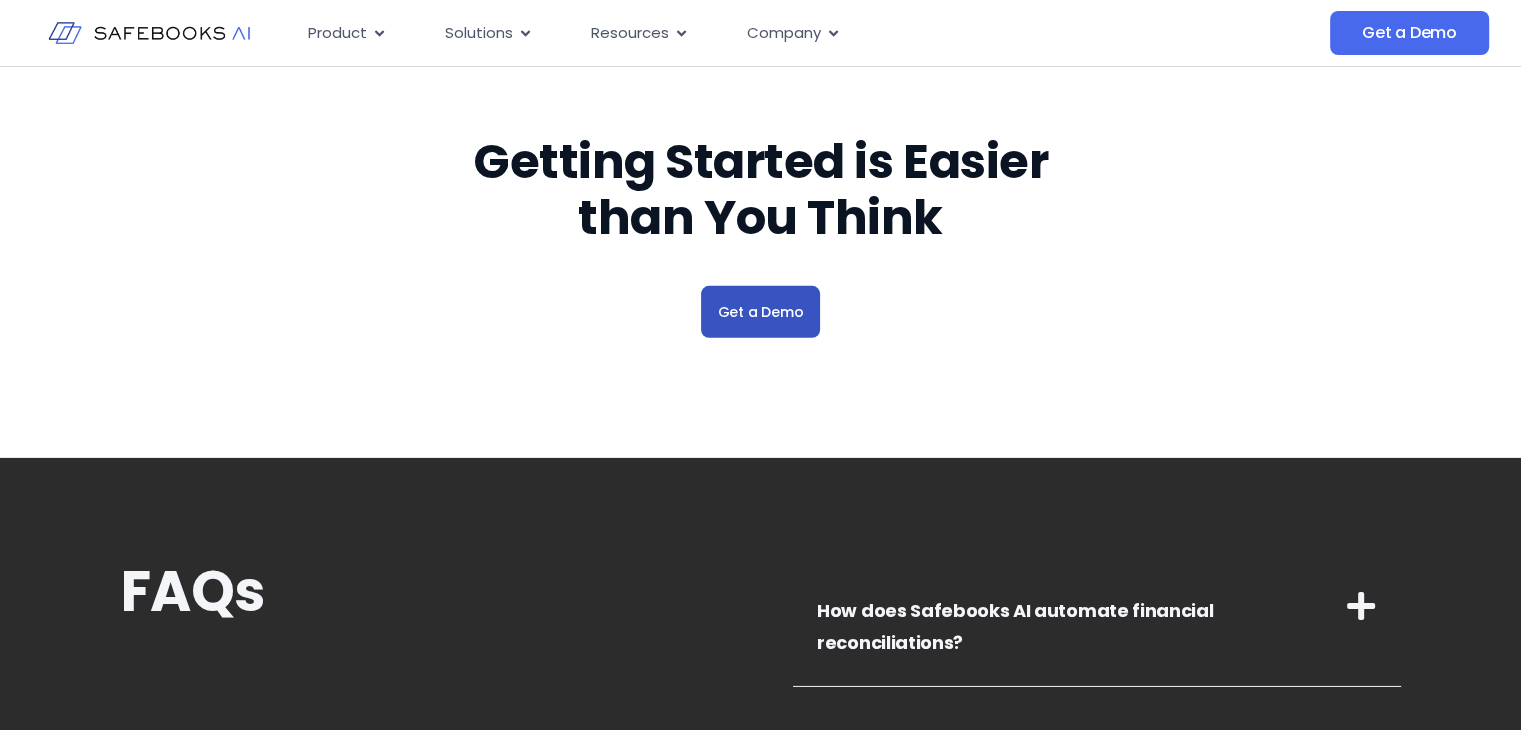 click on "Get a Demo" at bounding box center [760, 312] 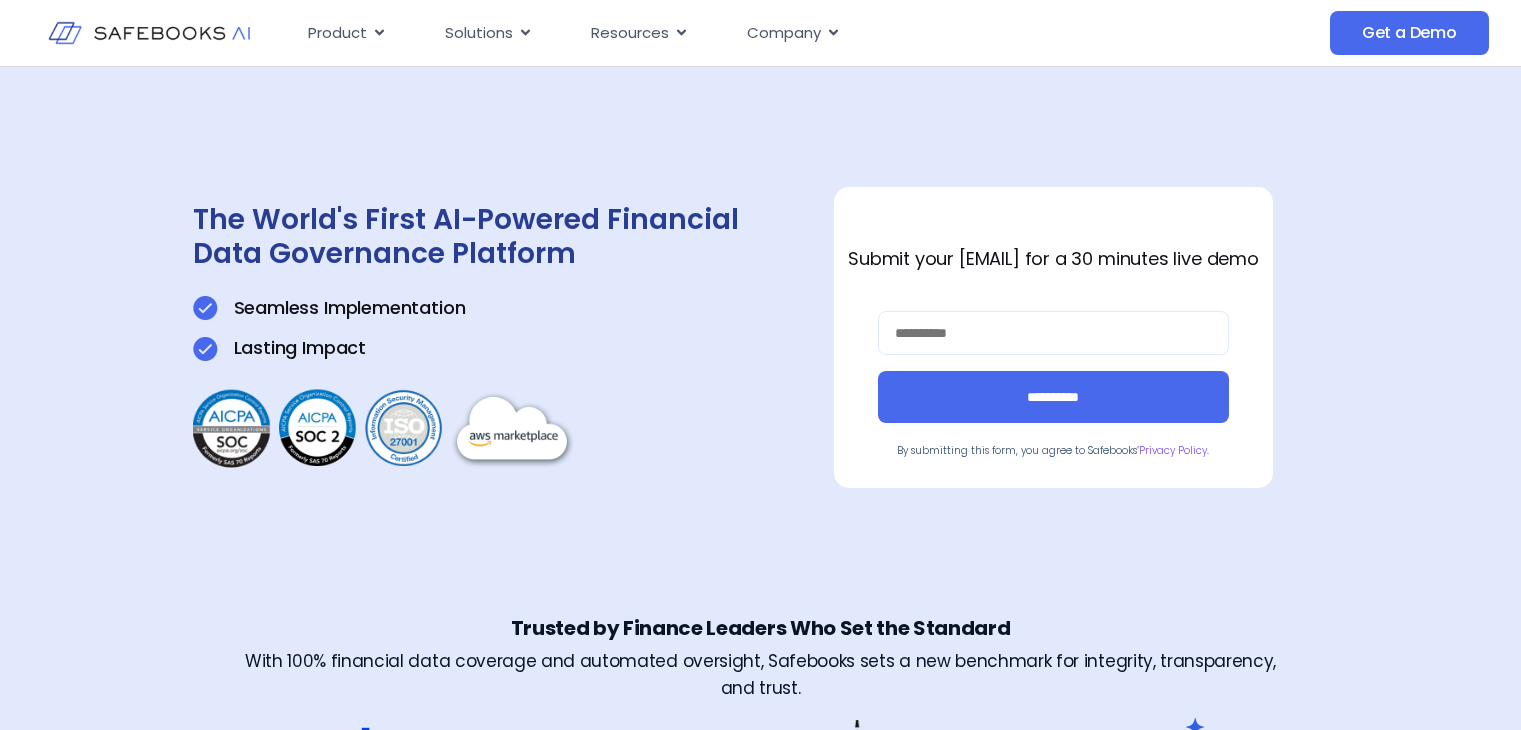 scroll, scrollTop: 0, scrollLeft: 0, axis: both 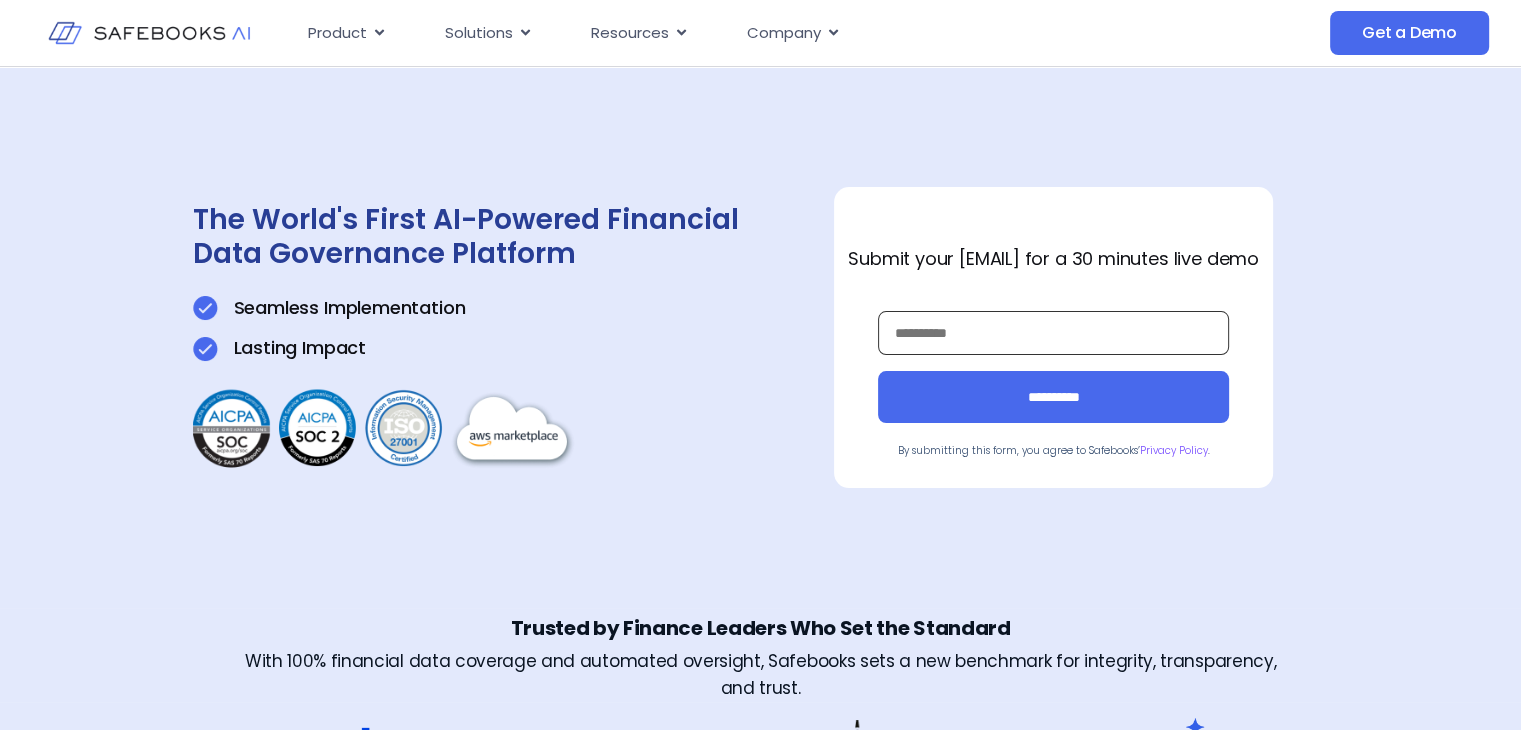 click on "Work Email *" at bounding box center [1053, 333] 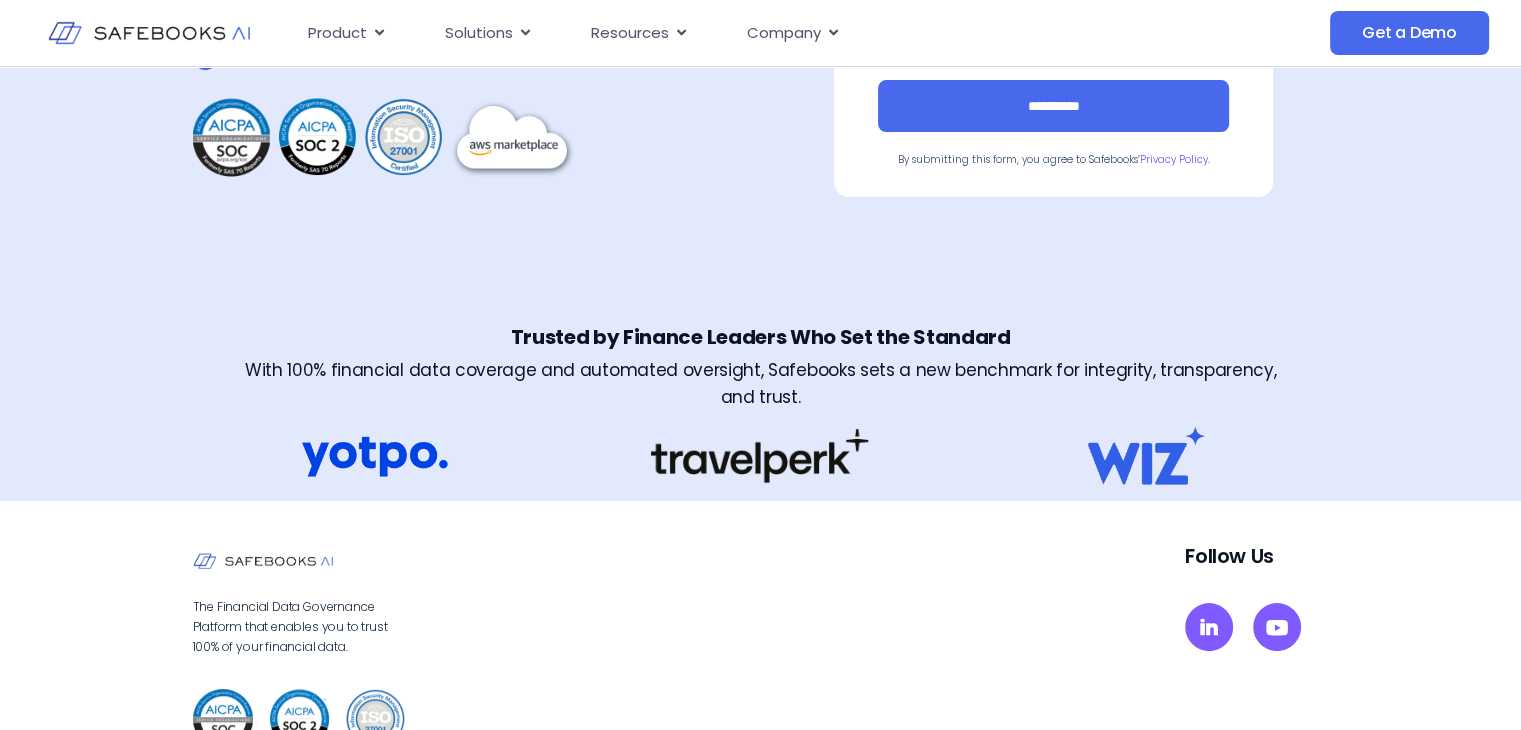 scroll, scrollTop: 0, scrollLeft: 0, axis: both 